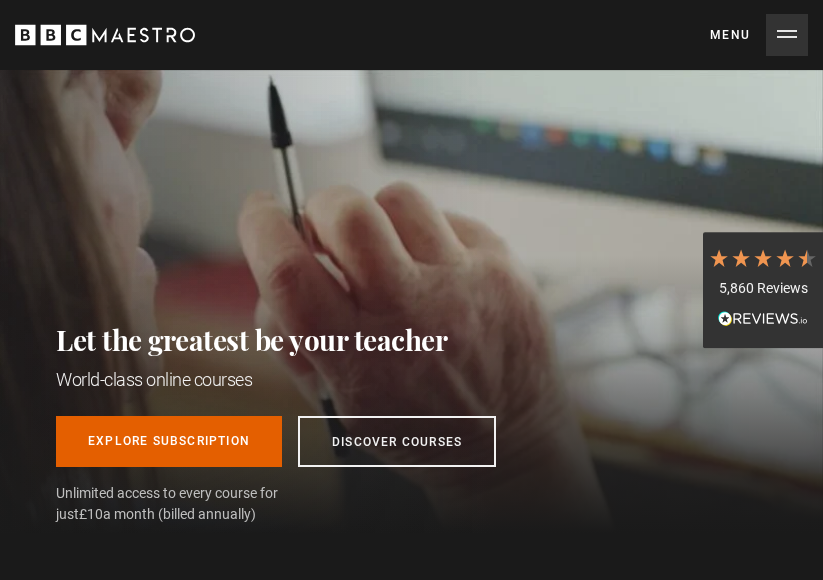 scroll, scrollTop: 0, scrollLeft: 0, axis: both 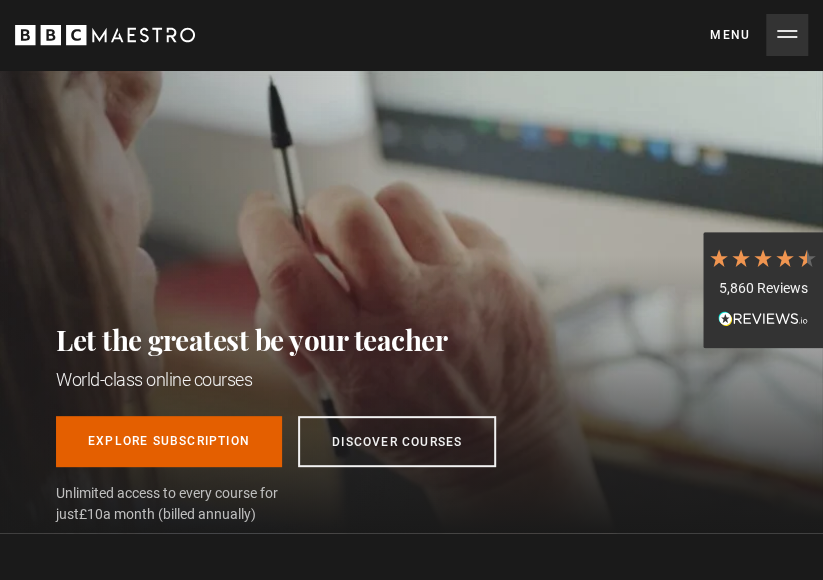 click on "Menu
Close" at bounding box center [759, 35] 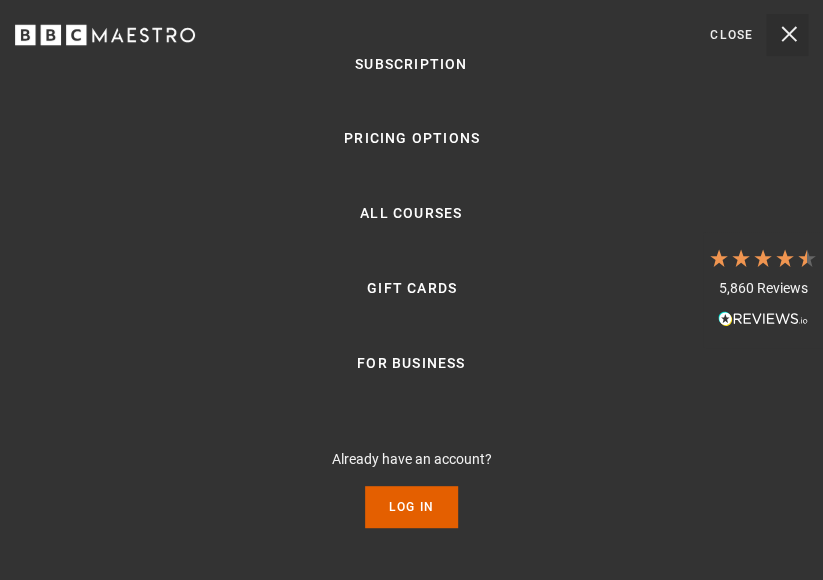 scroll, scrollTop: 0, scrollLeft: 360, axis: horizontal 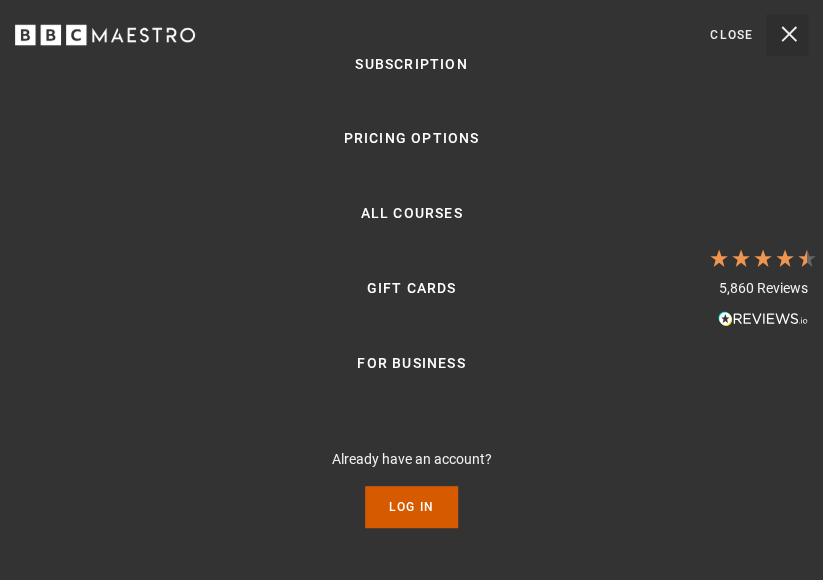 click on "Log In" at bounding box center (411, 507) 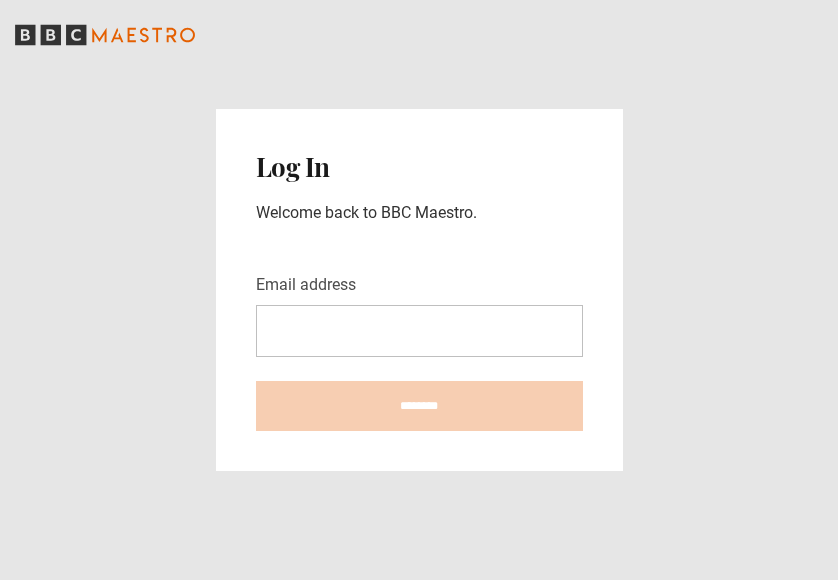 scroll, scrollTop: 0, scrollLeft: 0, axis: both 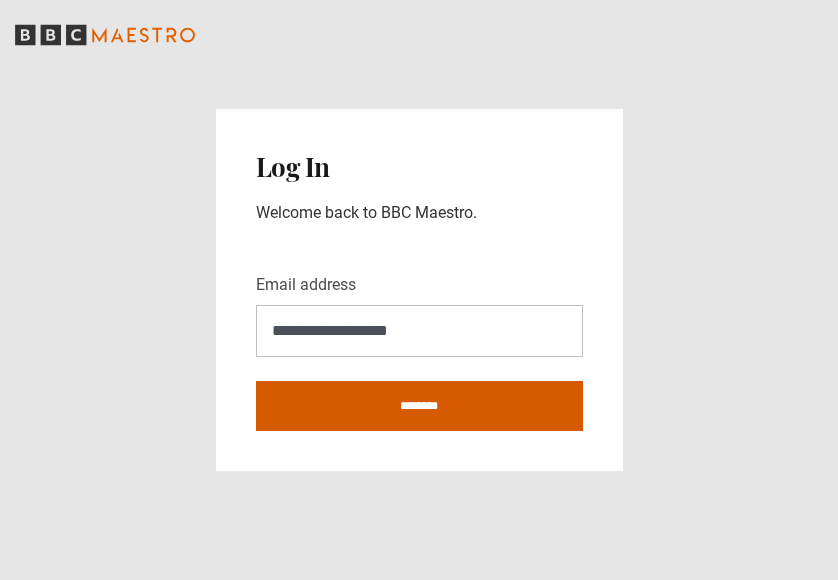 click on "********" at bounding box center [419, 406] 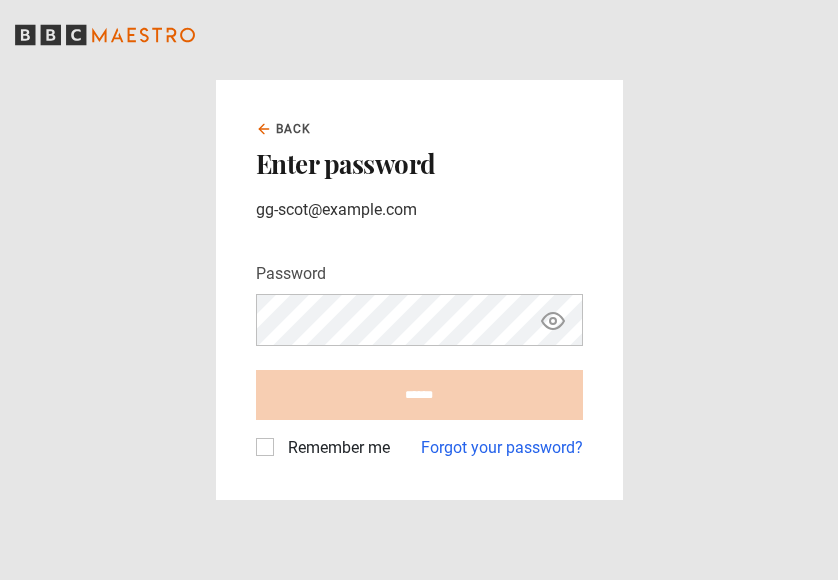 scroll, scrollTop: 0, scrollLeft: 0, axis: both 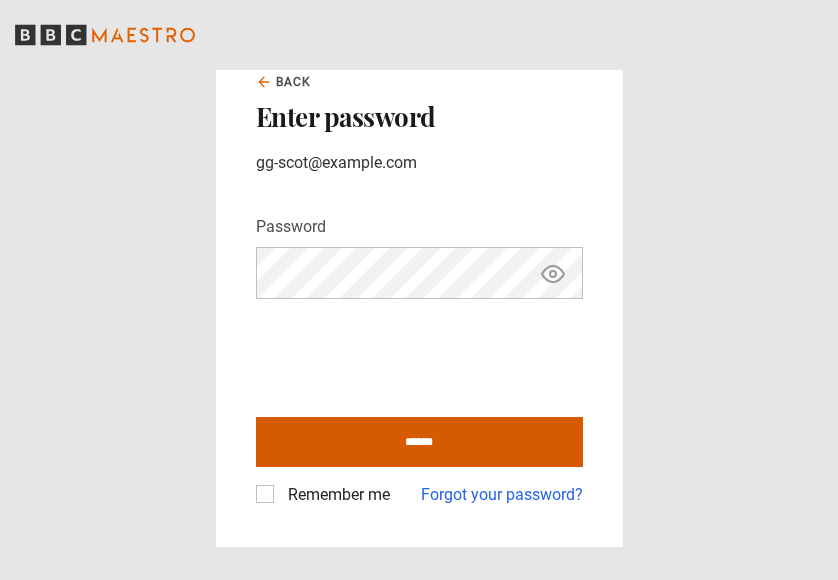 click on "******" at bounding box center [419, 442] 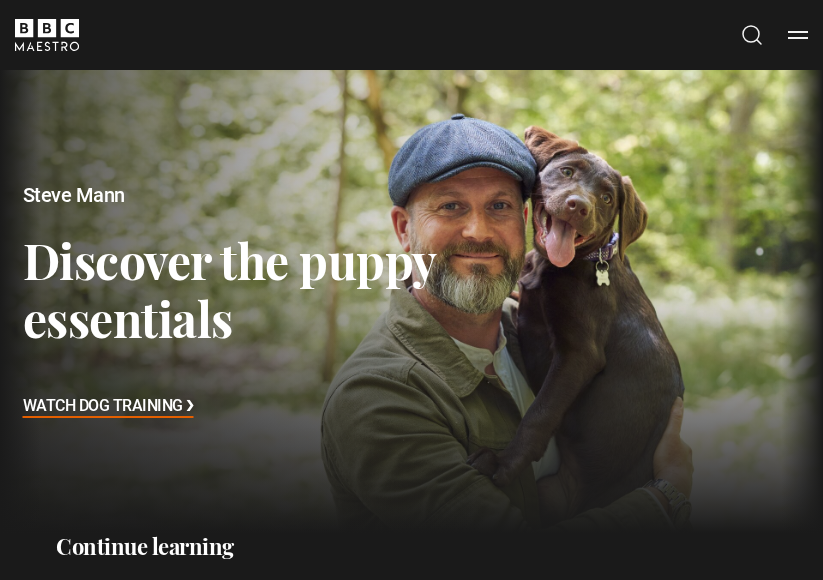 scroll, scrollTop: 0, scrollLeft: 0, axis: both 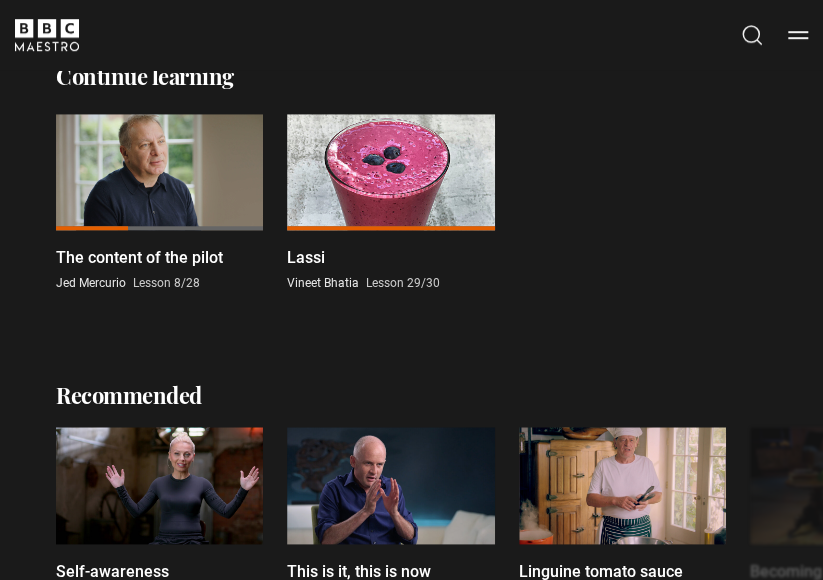 click at bounding box center (159, 172) 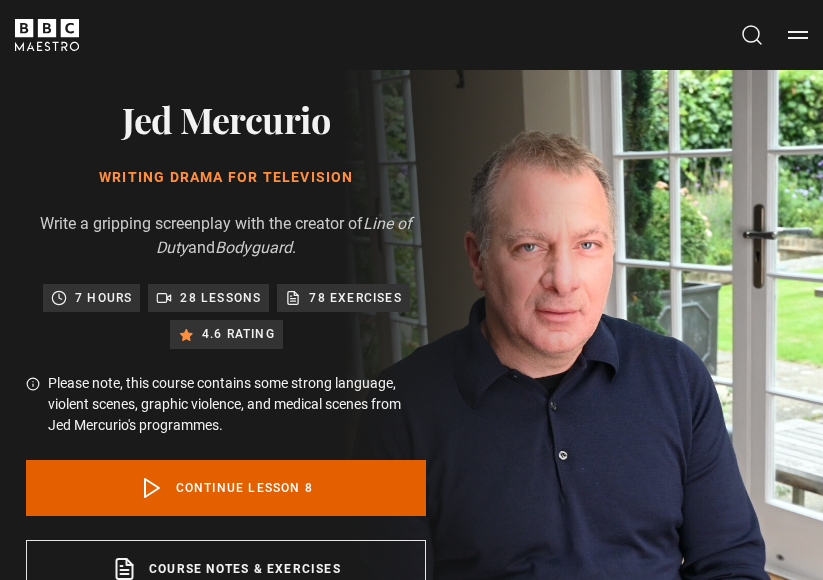 scroll, scrollTop: 621, scrollLeft: 0, axis: vertical 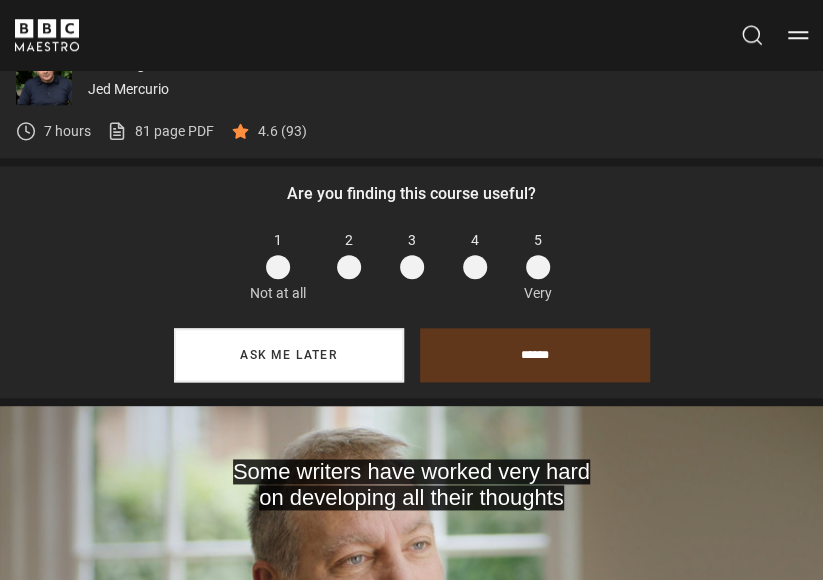 click on "Ask me later" at bounding box center [289, 355] 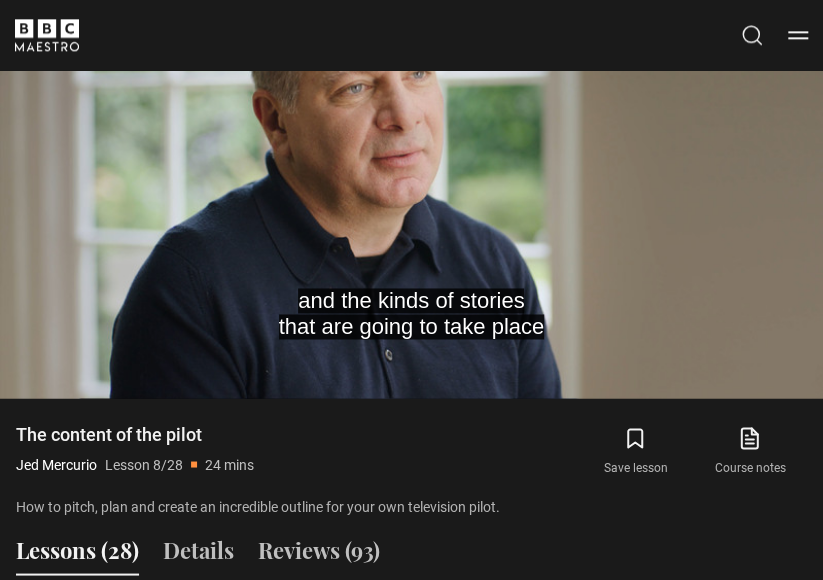 scroll, scrollTop: 766, scrollLeft: 0, axis: vertical 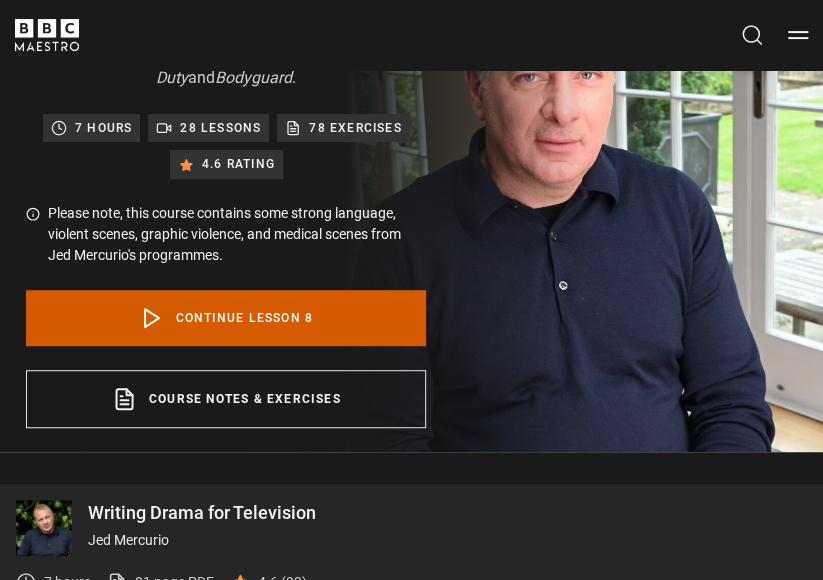 click on "Continue lesson 8" at bounding box center (226, 318) 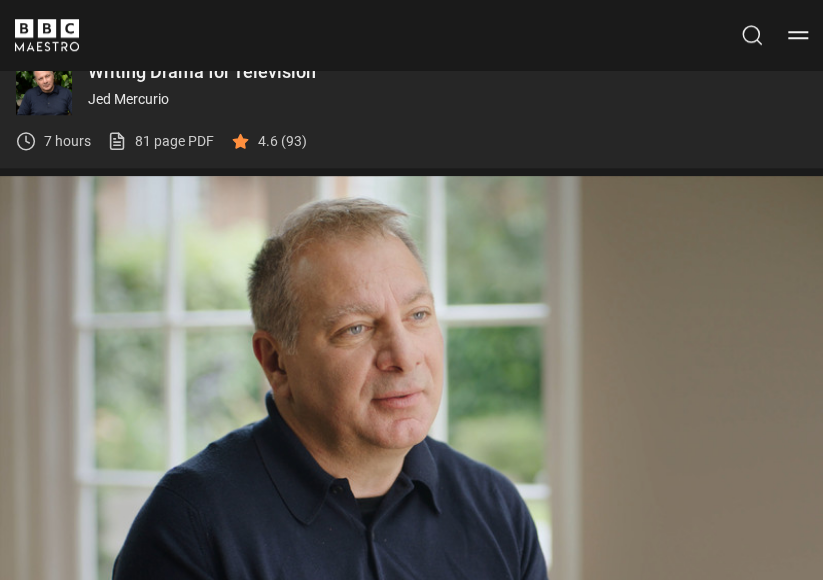 scroll, scrollTop: 670, scrollLeft: 0, axis: vertical 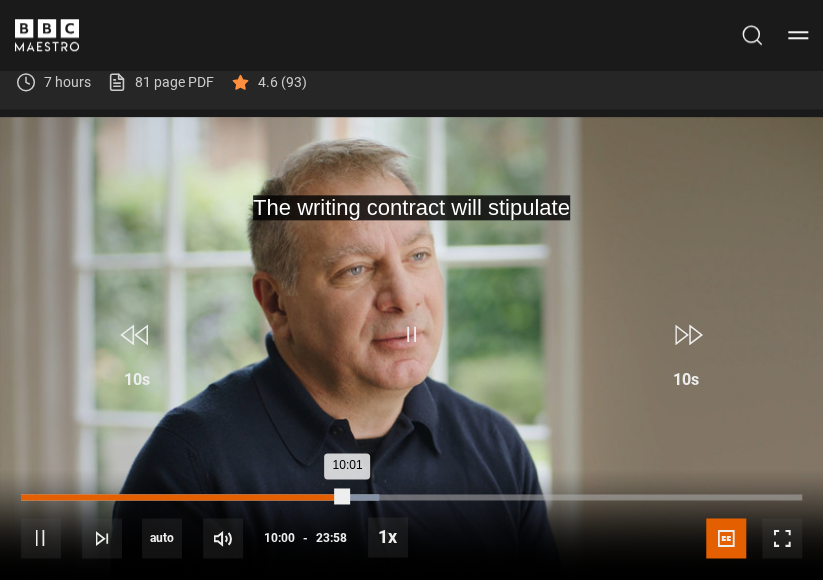 click on "10:01" at bounding box center [184, 497] 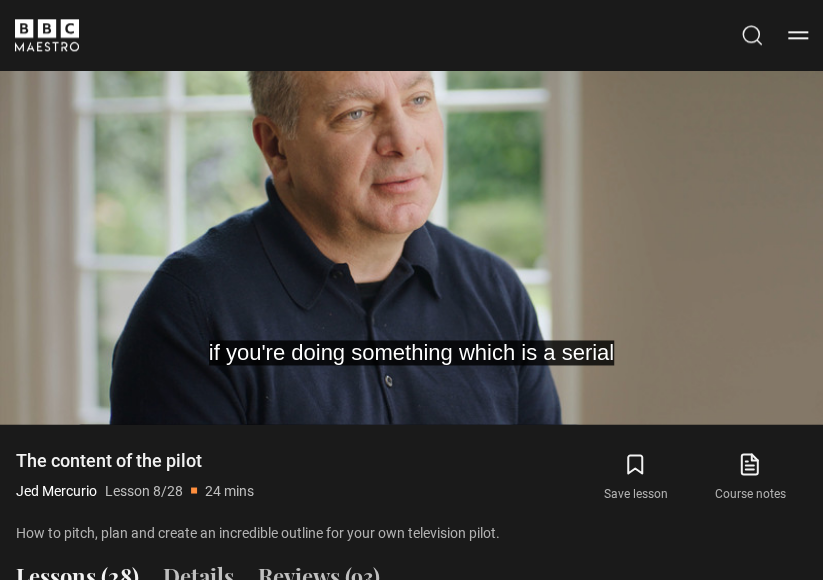 scroll, scrollTop: 820, scrollLeft: 0, axis: vertical 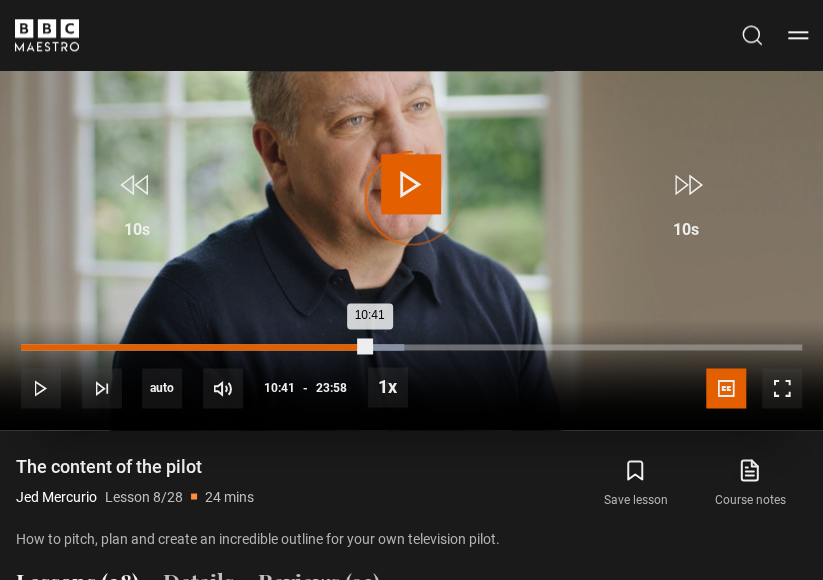 click on "Loaded :  49.03% 10:07 10:41" at bounding box center (411, 347) 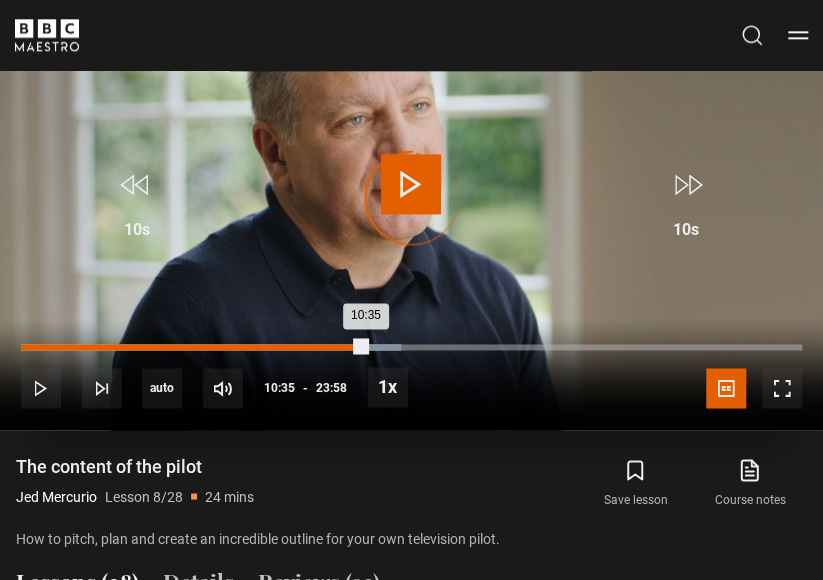 click on "09:56" at bounding box center (346, 347) 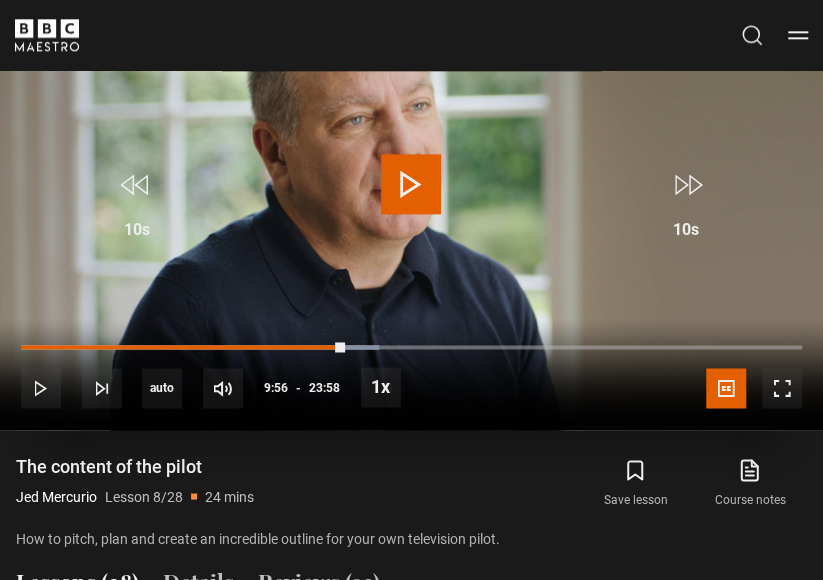 click at bounding box center [411, 184] 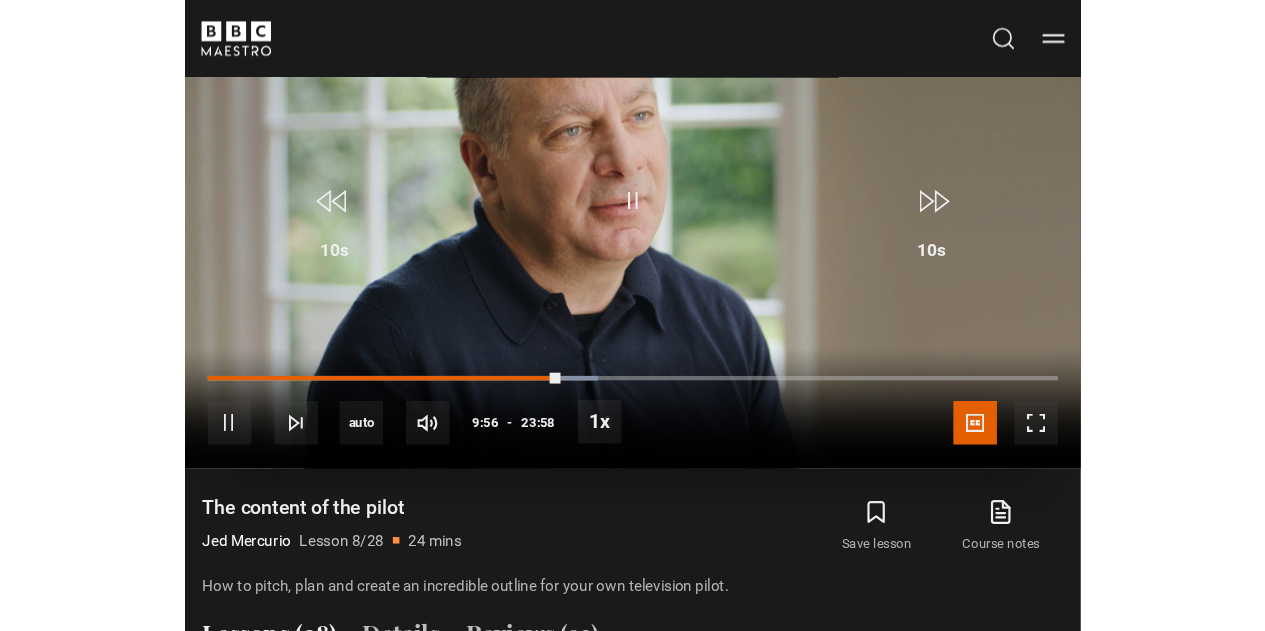 scroll, scrollTop: 786, scrollLeft: 0, axis: vertical 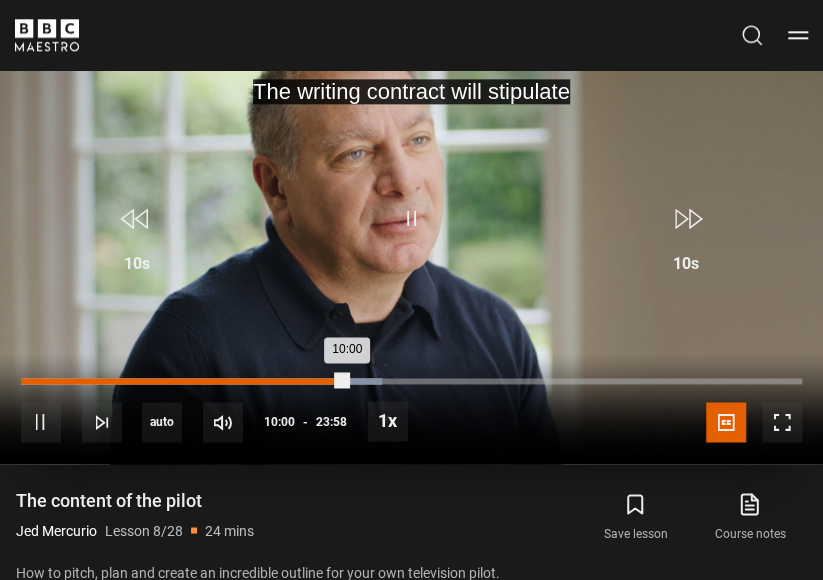 click on "10:00" at bounding box center (184, 381) 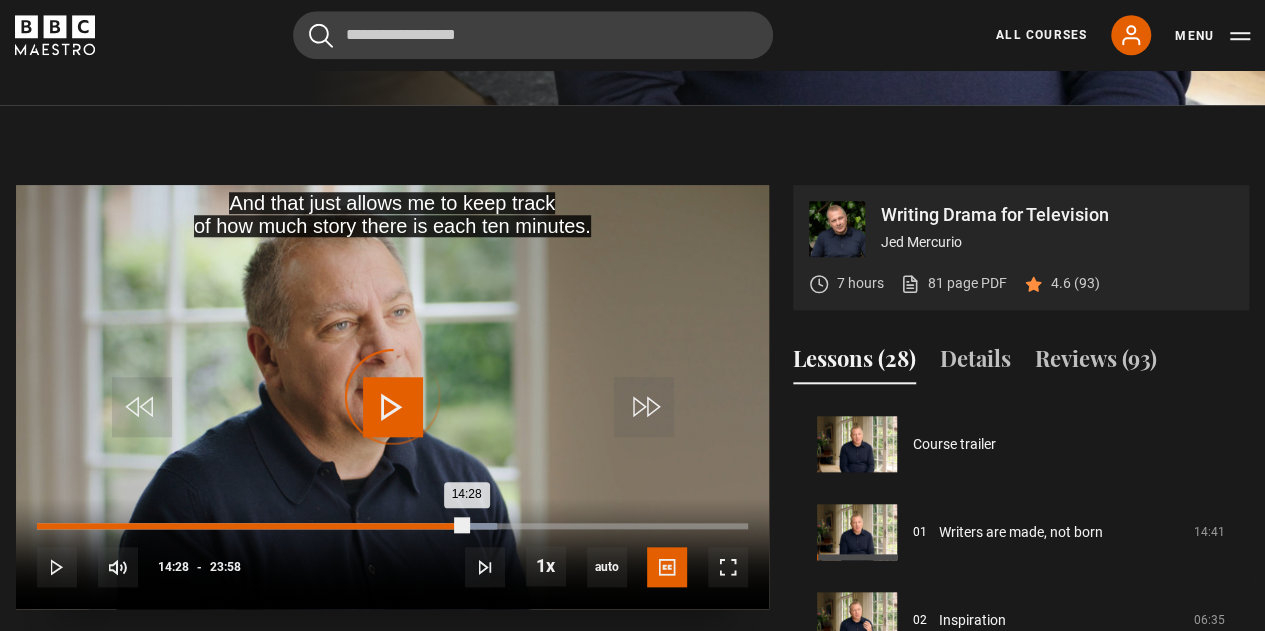 click on "13:47" at bounding box center (447, 526) 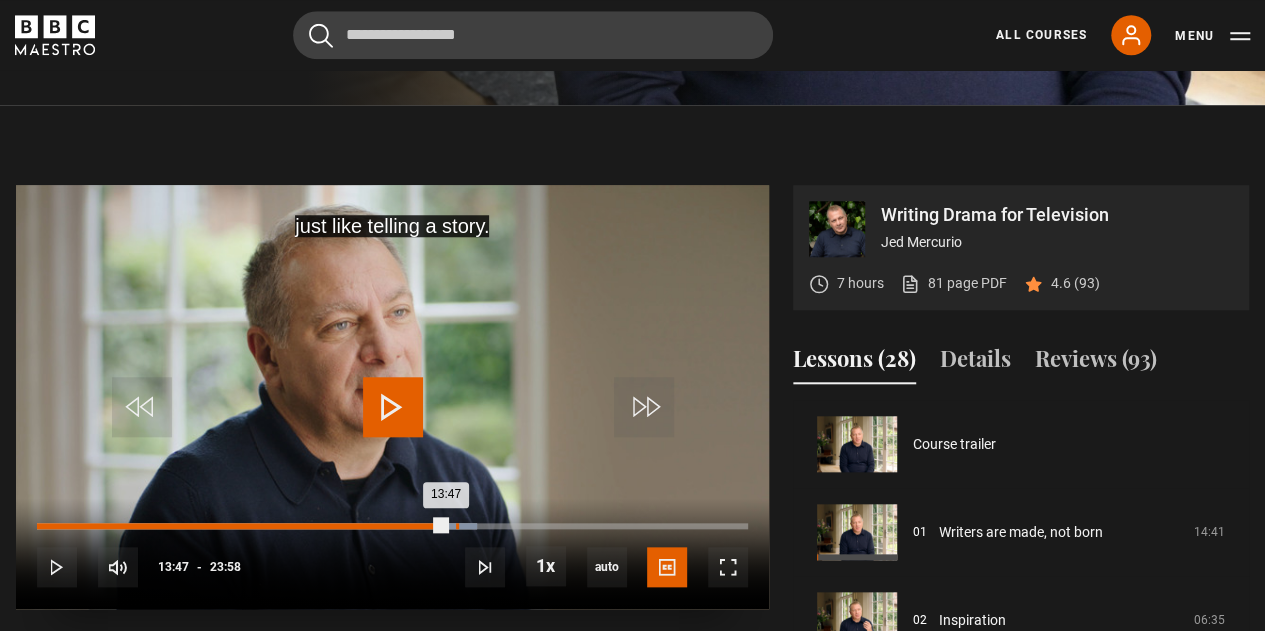 click on "Loaded :  61.89% 14:07 13:47" at bounding box center [392, 526] 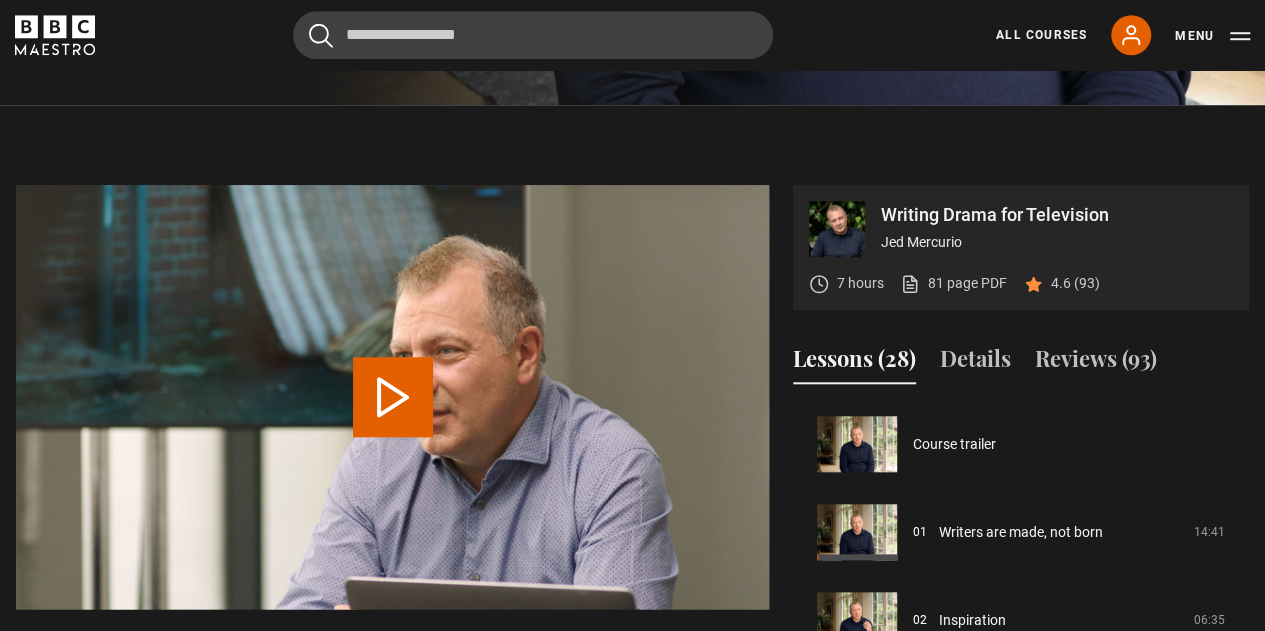 scroll, scrollTop: 890, scrollLeft: 0, axis: vertical 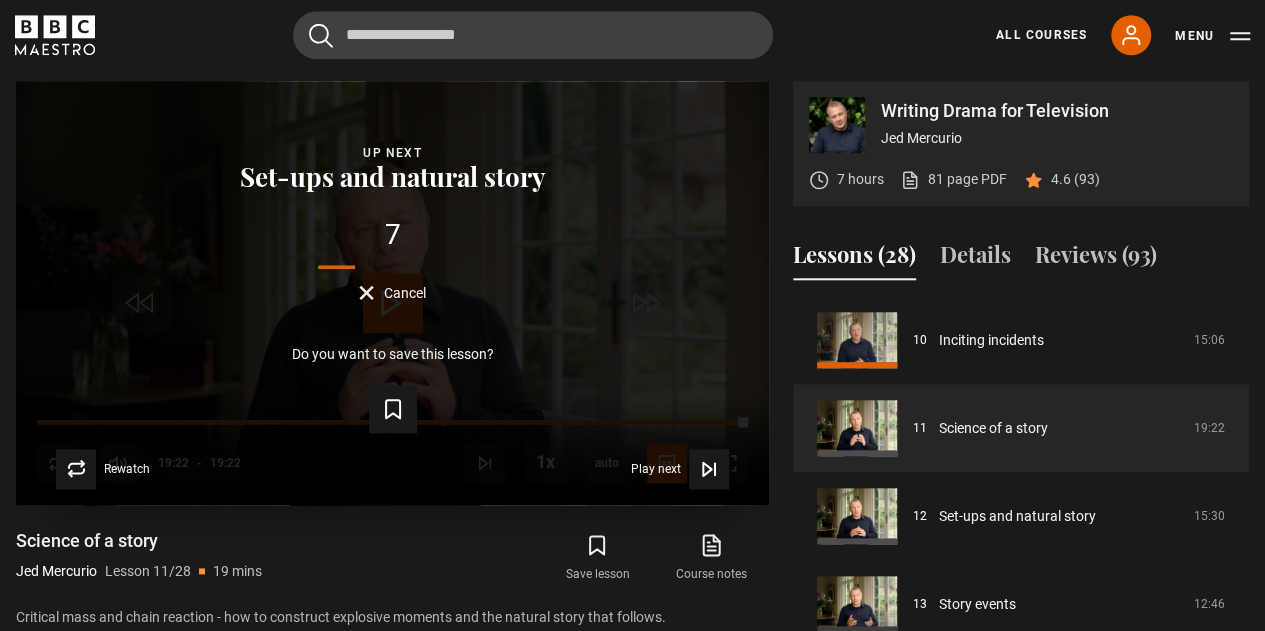 click on "7
Cancel" at bounding box center (392, 260) 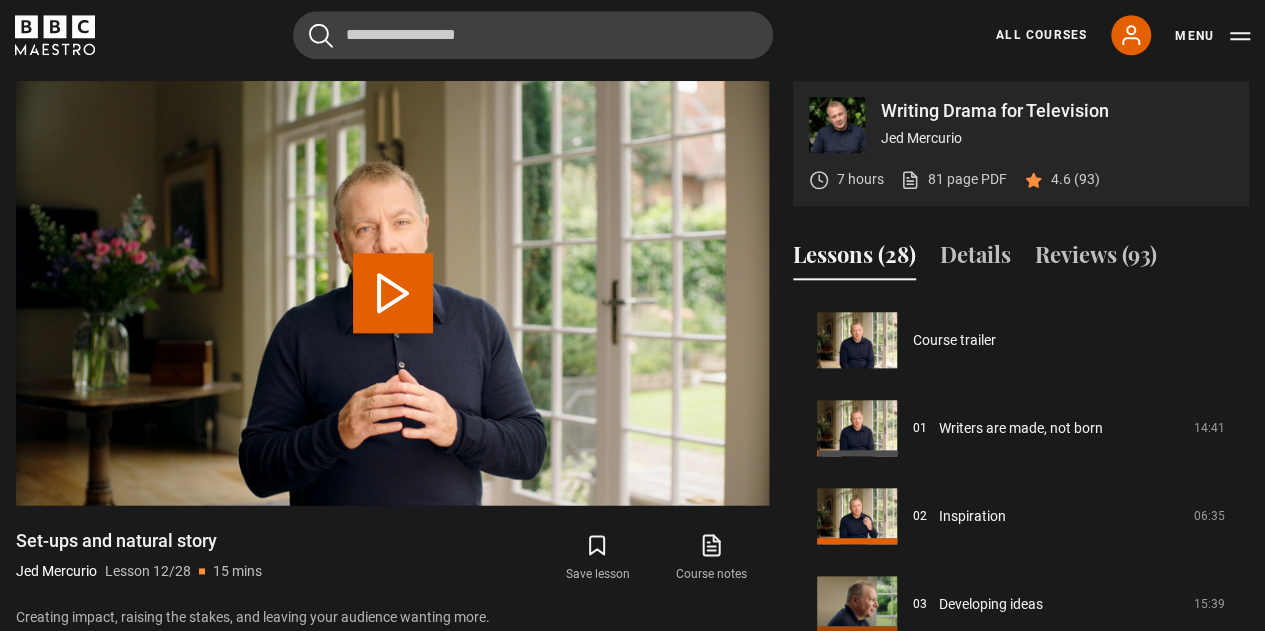 scroll, scrollTop: 968, scrollLeft: 0, axis: vertical 